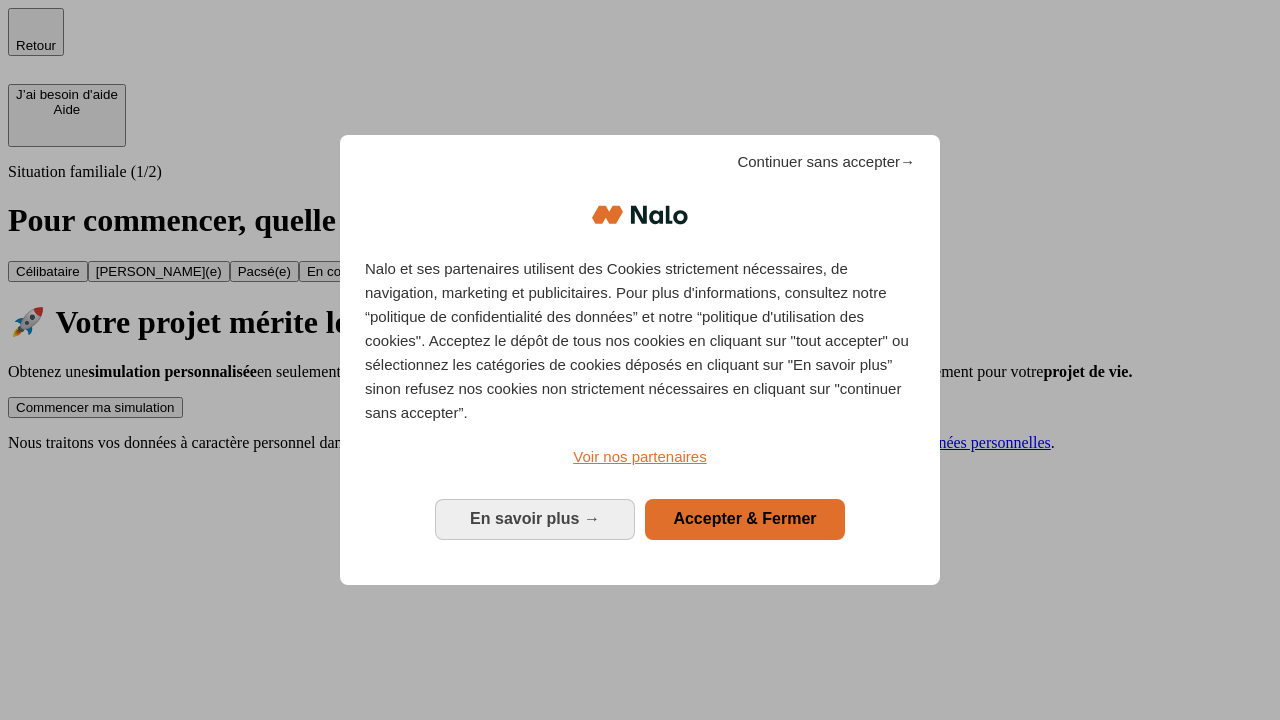 scroll, scrollTop: 0, scrollLeft: 0, axis: both 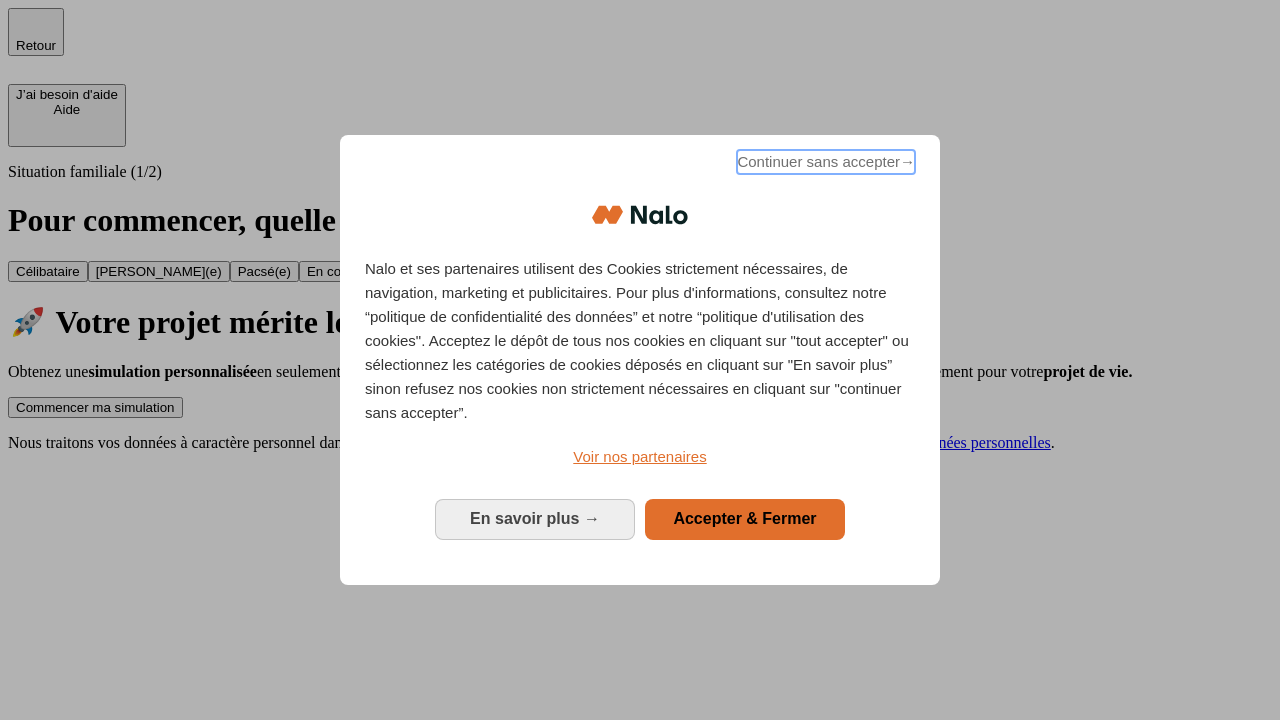 click on "Continuer sans accepter  →" at bounding box center (826, 162) 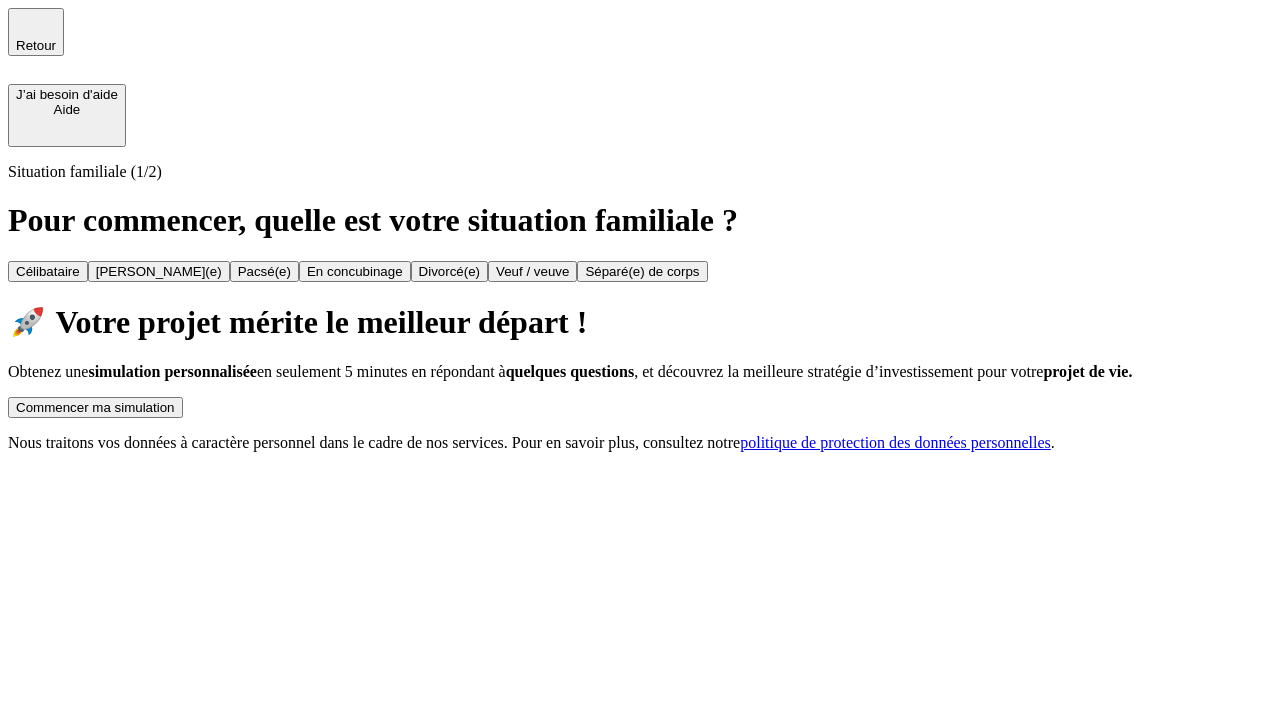 click on "Commencer ma simulation" at bounding box center [95, 407] 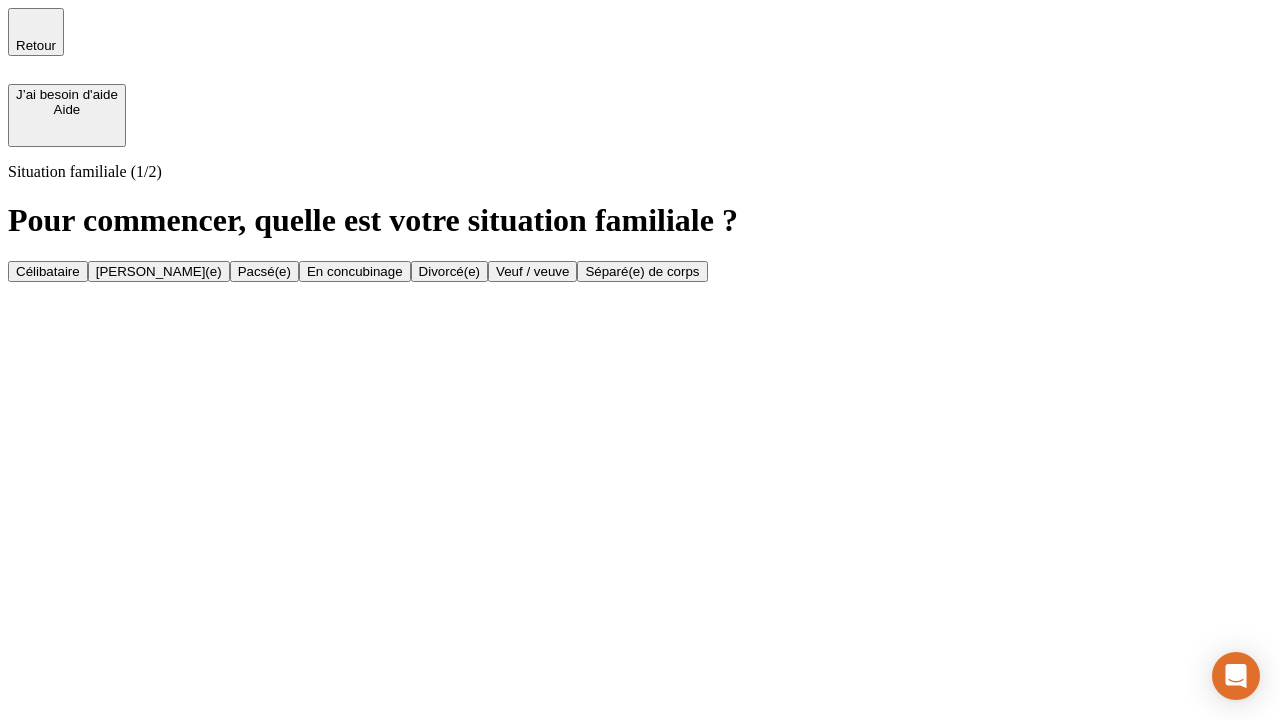 click on "Célibataire" at bounding box center (48, 271) 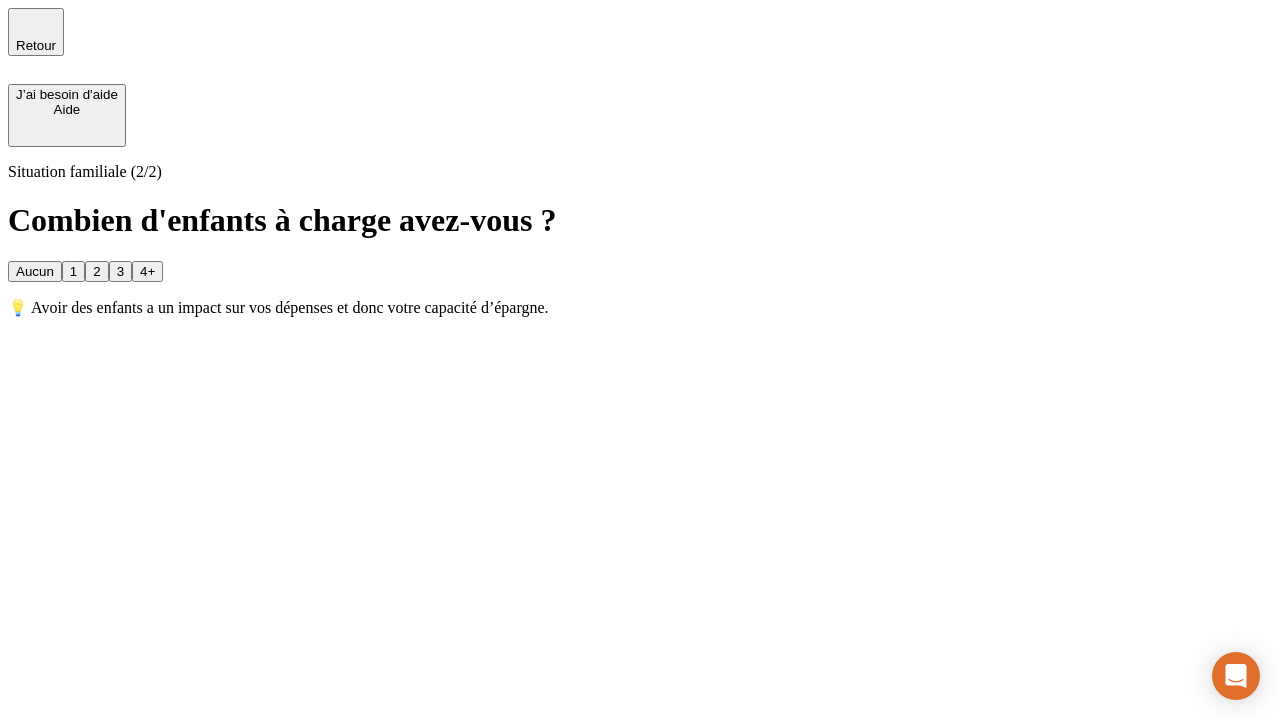 click on "Aucun" at bounding box center (35, 271) 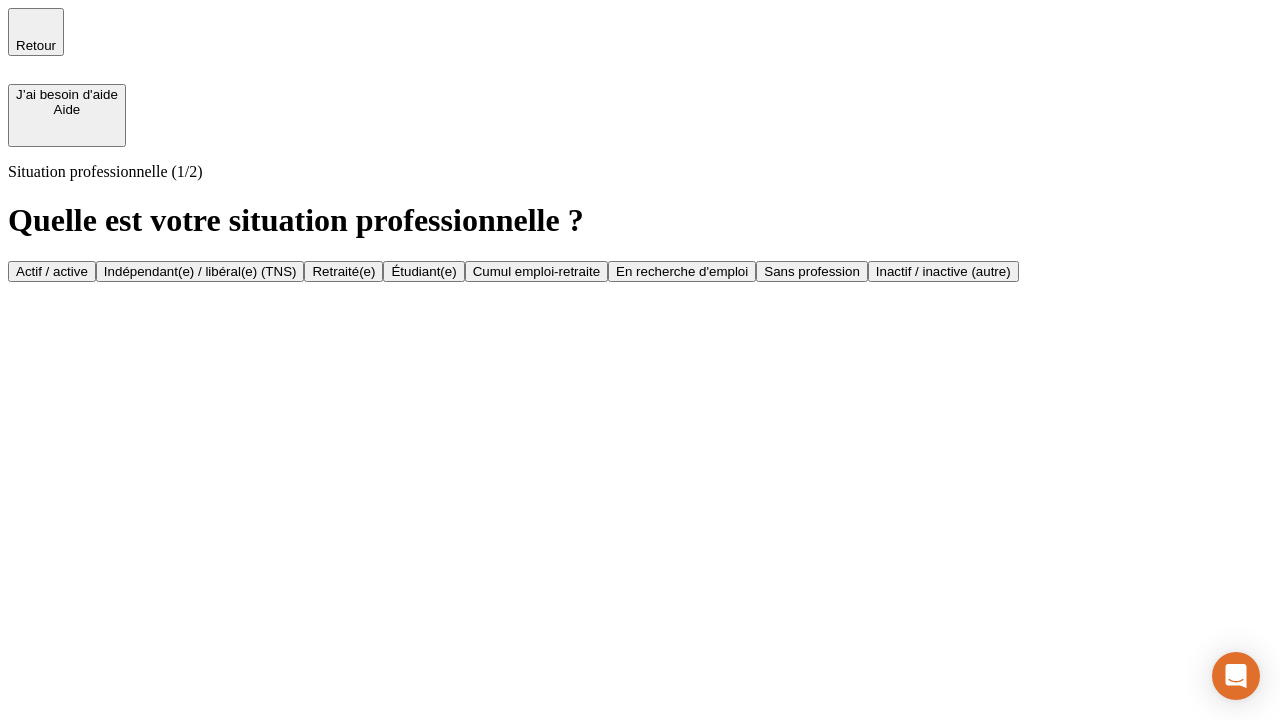 click on "Actif / active" at bounding box center [52, 271] 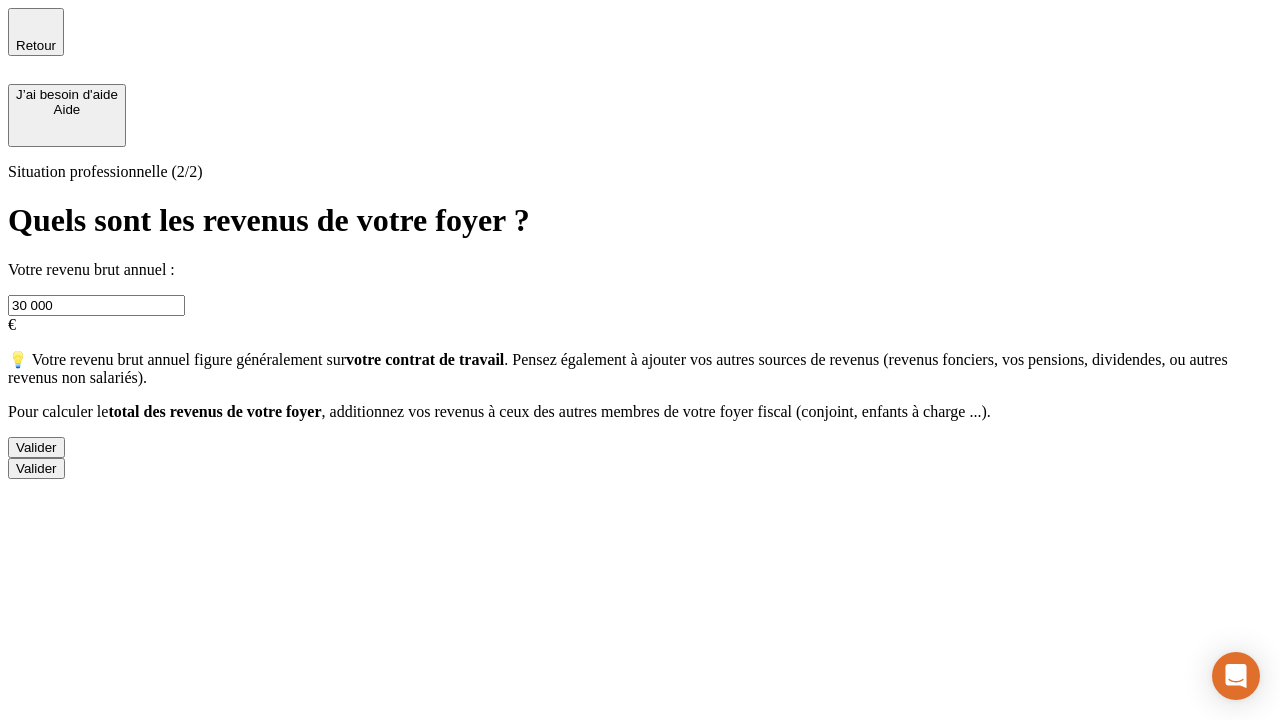 type on "30 000" 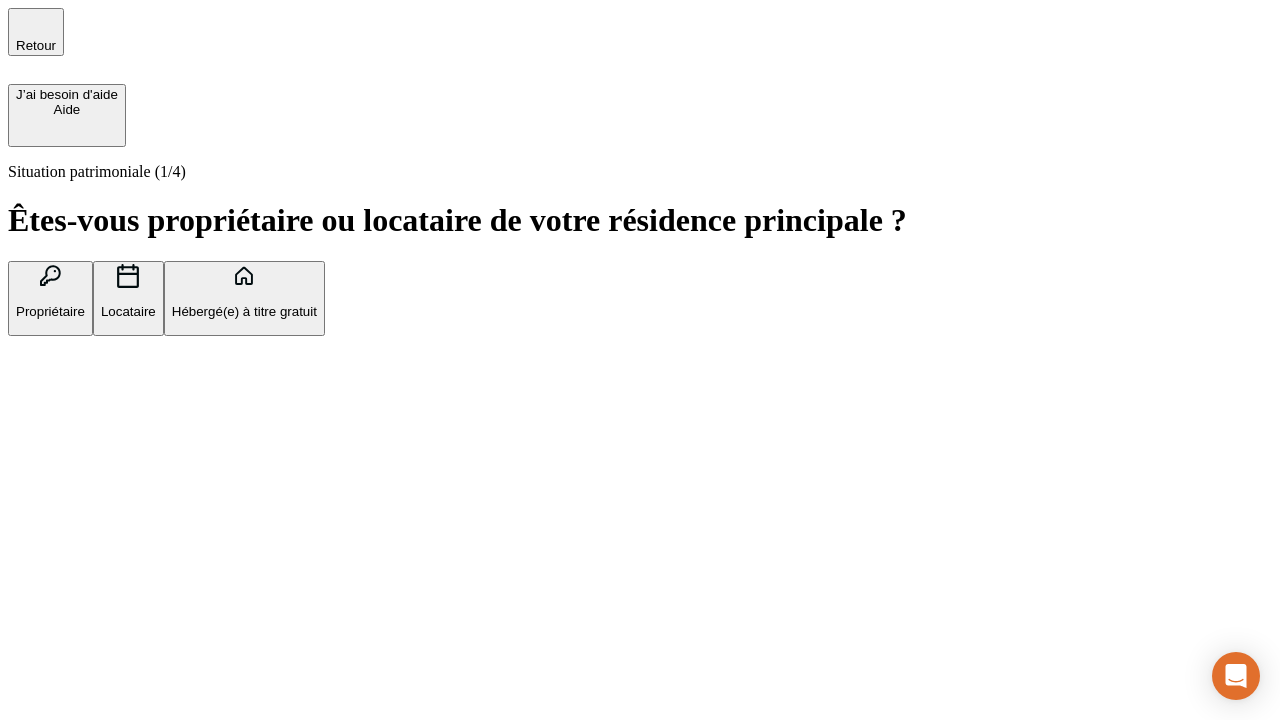 click on "Hébergé(e) à titre gratuit" at bounding box center [244, 311] 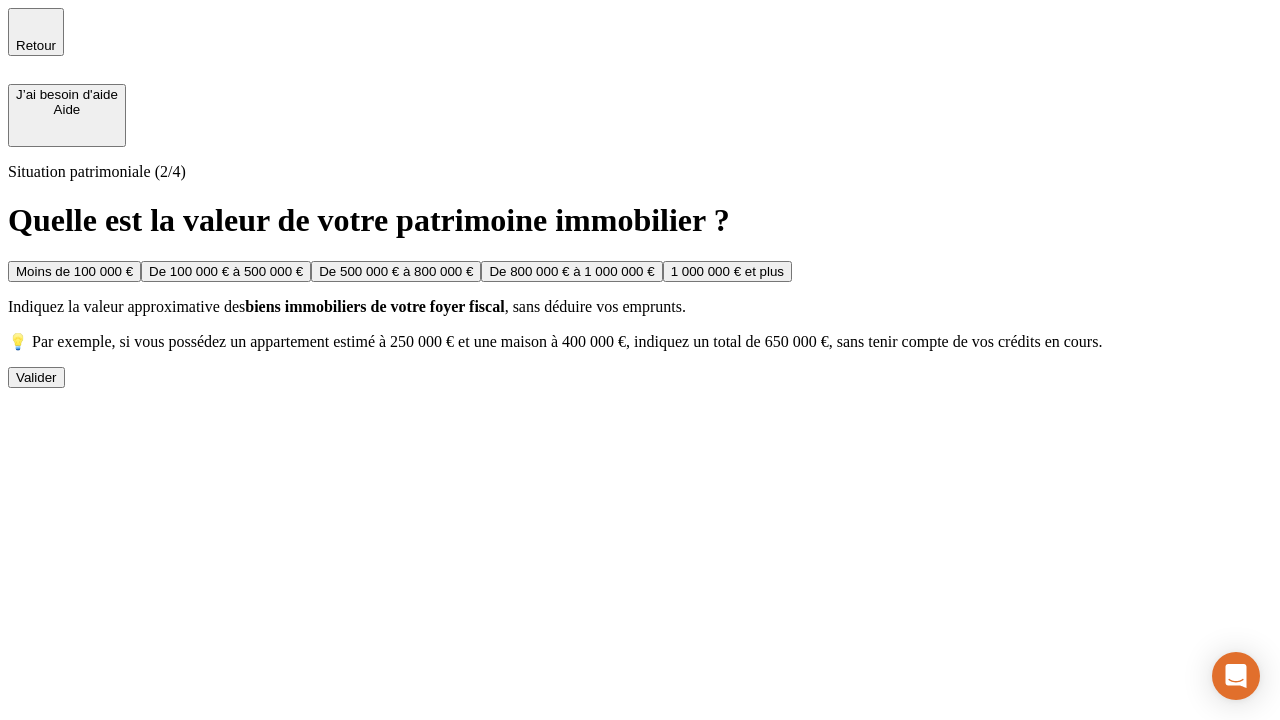 click on "Moins de 100 000 €" at bounding box center [74, 271] 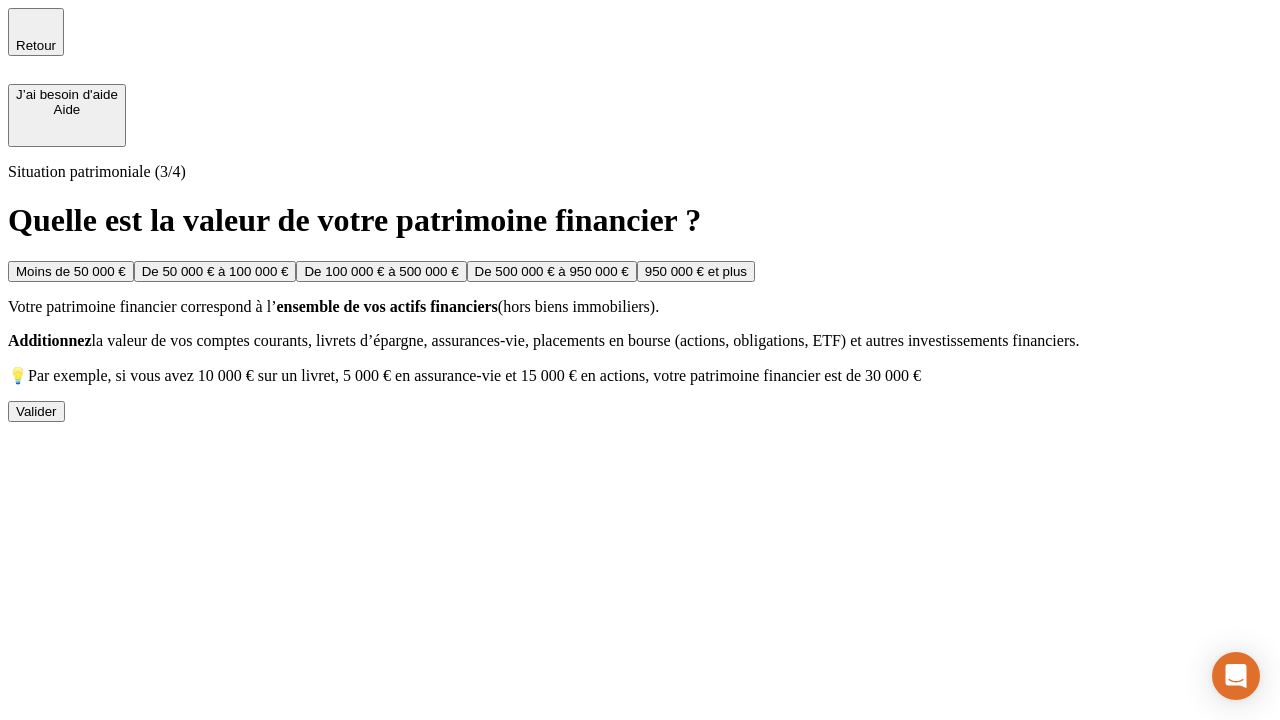 click on "Moins de 50 000 €" at bounding box center (71, 271) 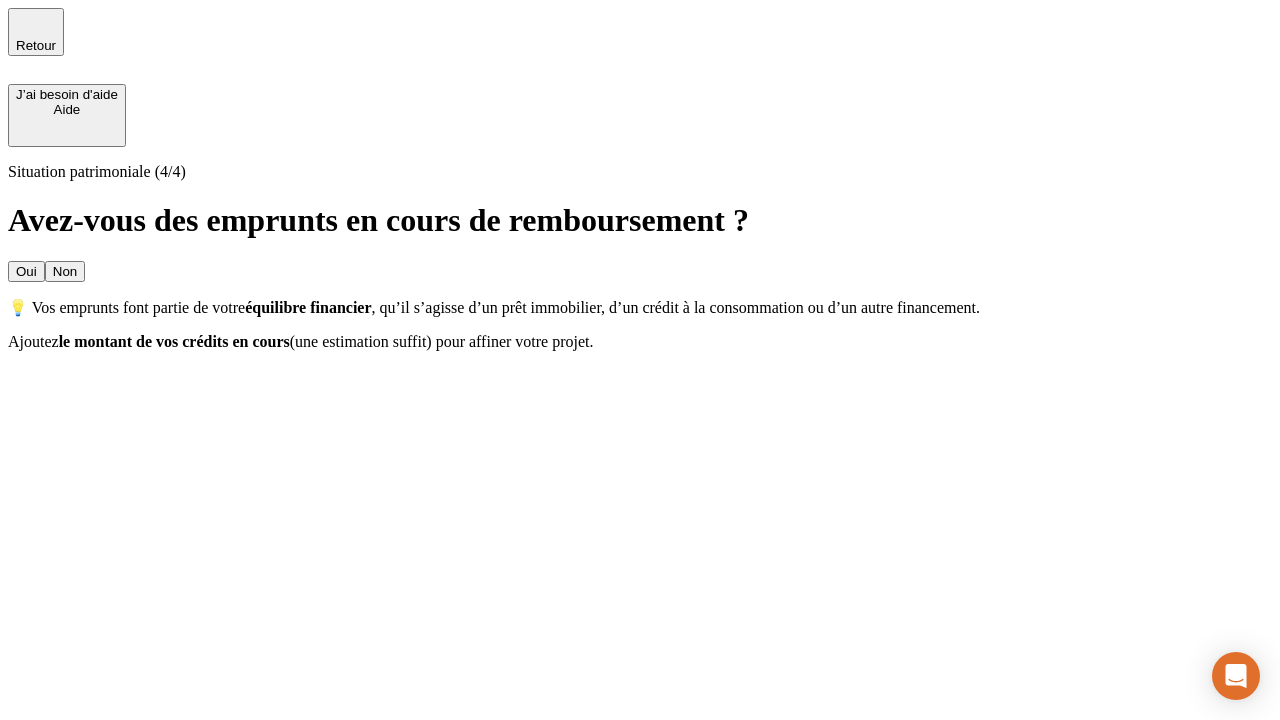 click on "Non" at bounding box center (65, 271) 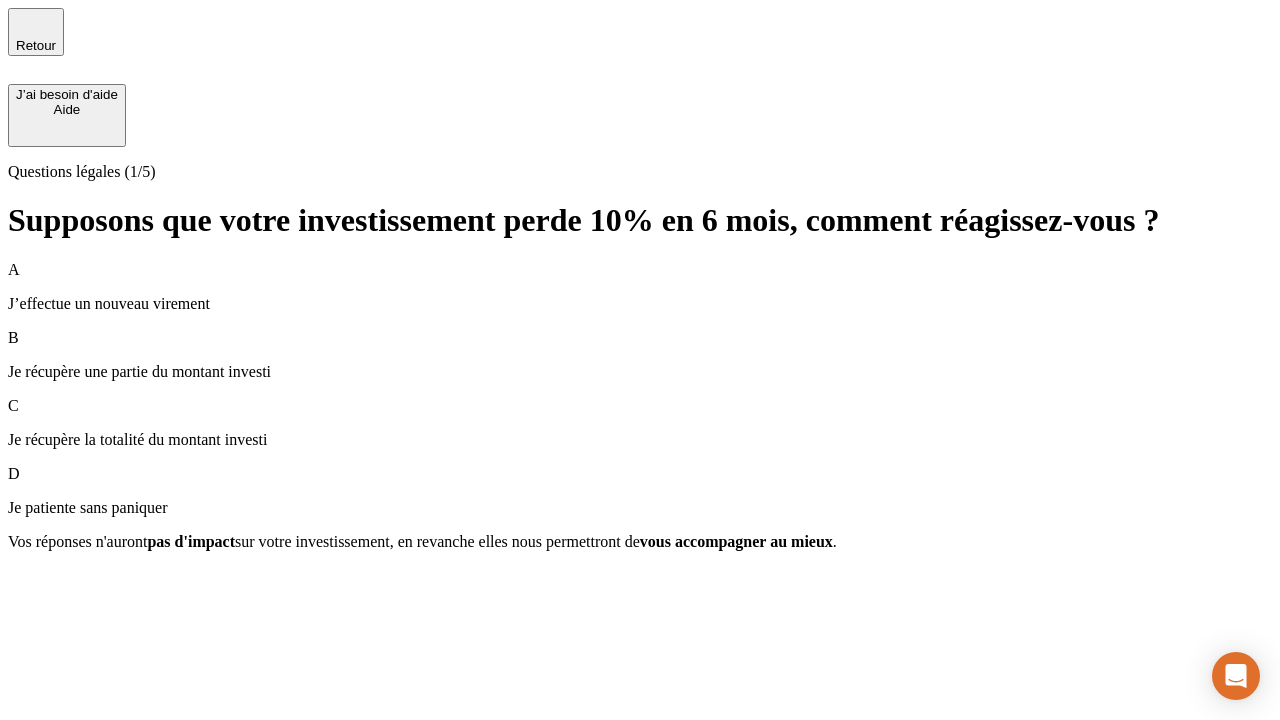 click on "A J’effectue un nouveau virement" at bounding box center [640, 287] 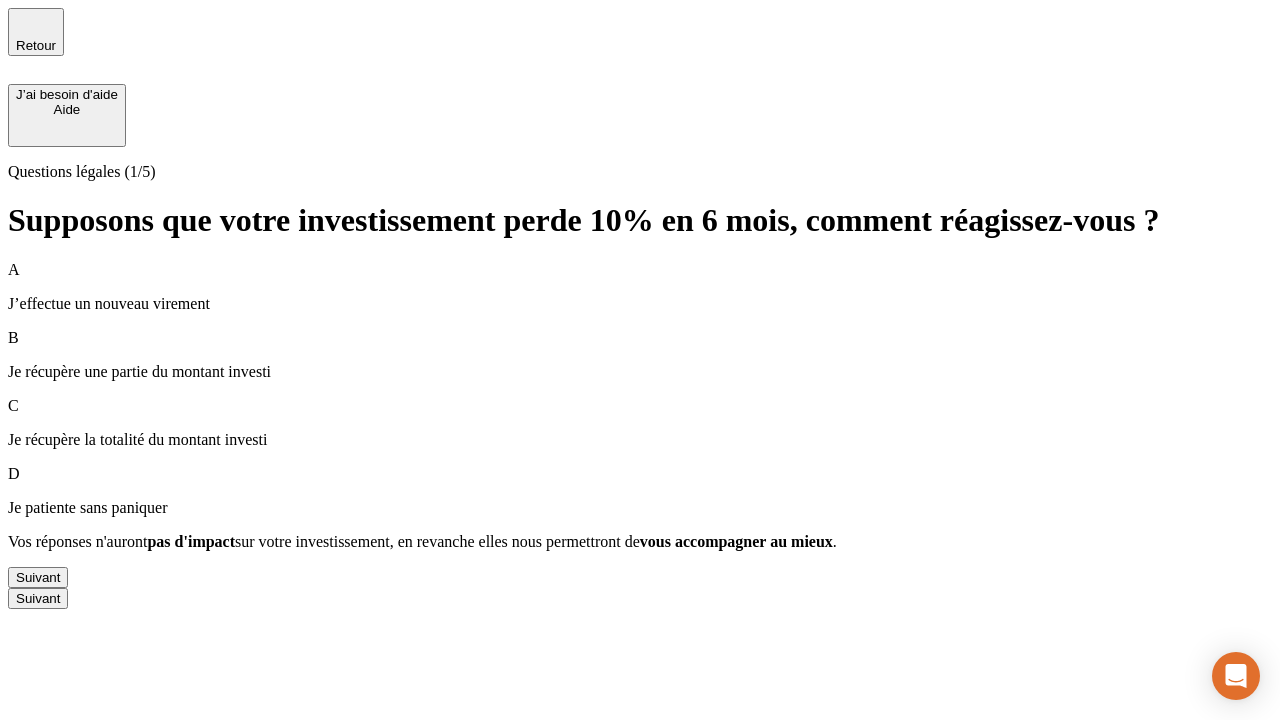 click on "Suivant" at bounding box center (38, 577) 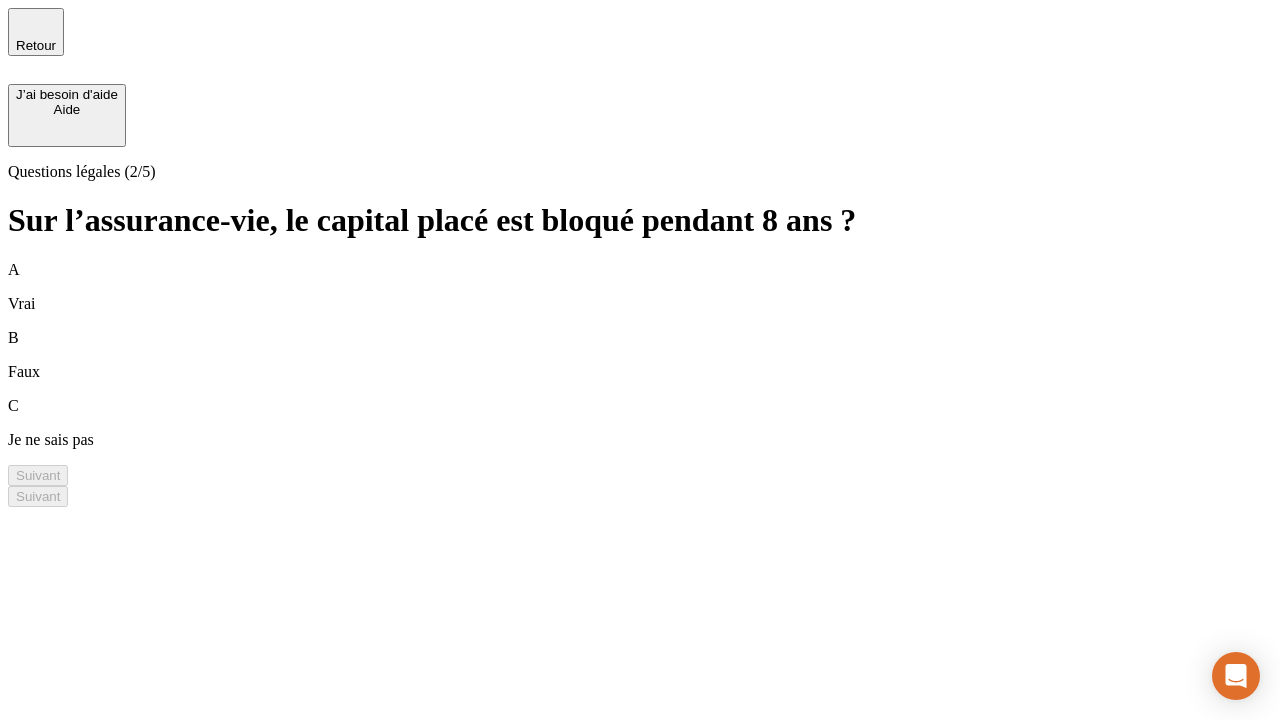 click on "B Faux" at bounding box center [640, 355] 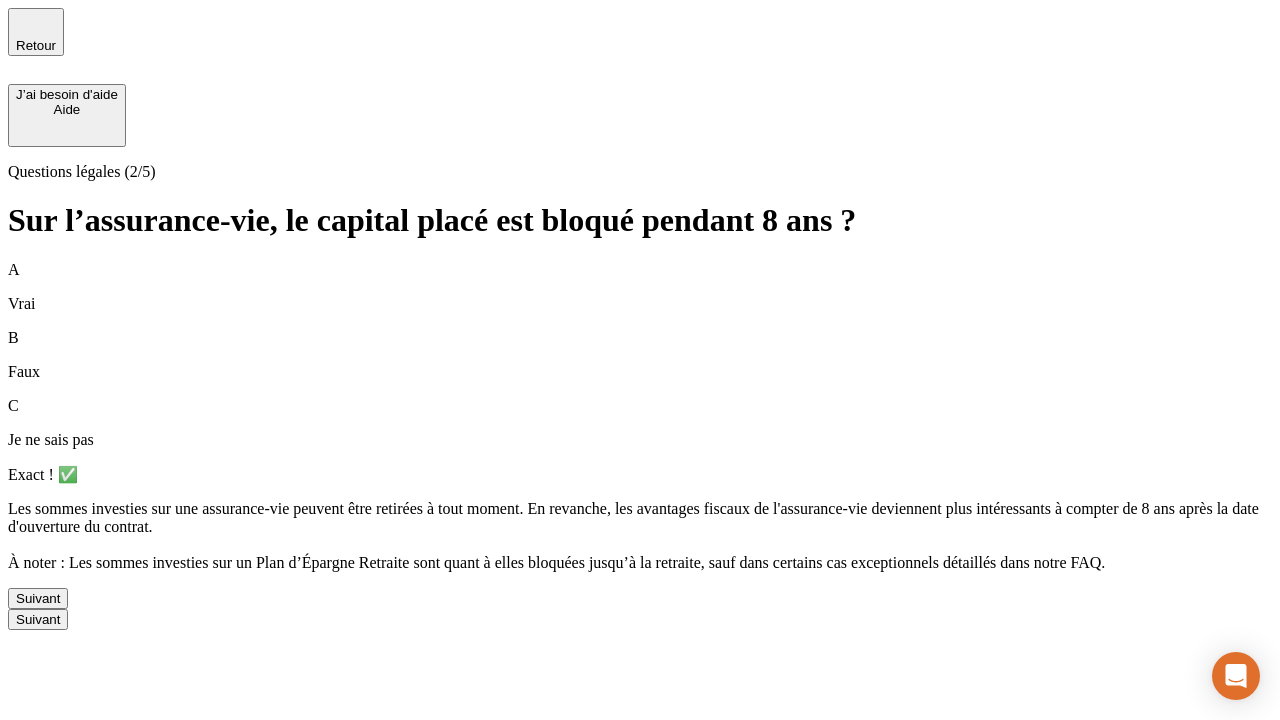 click on "Suivant" at bounding box center (38, 598) 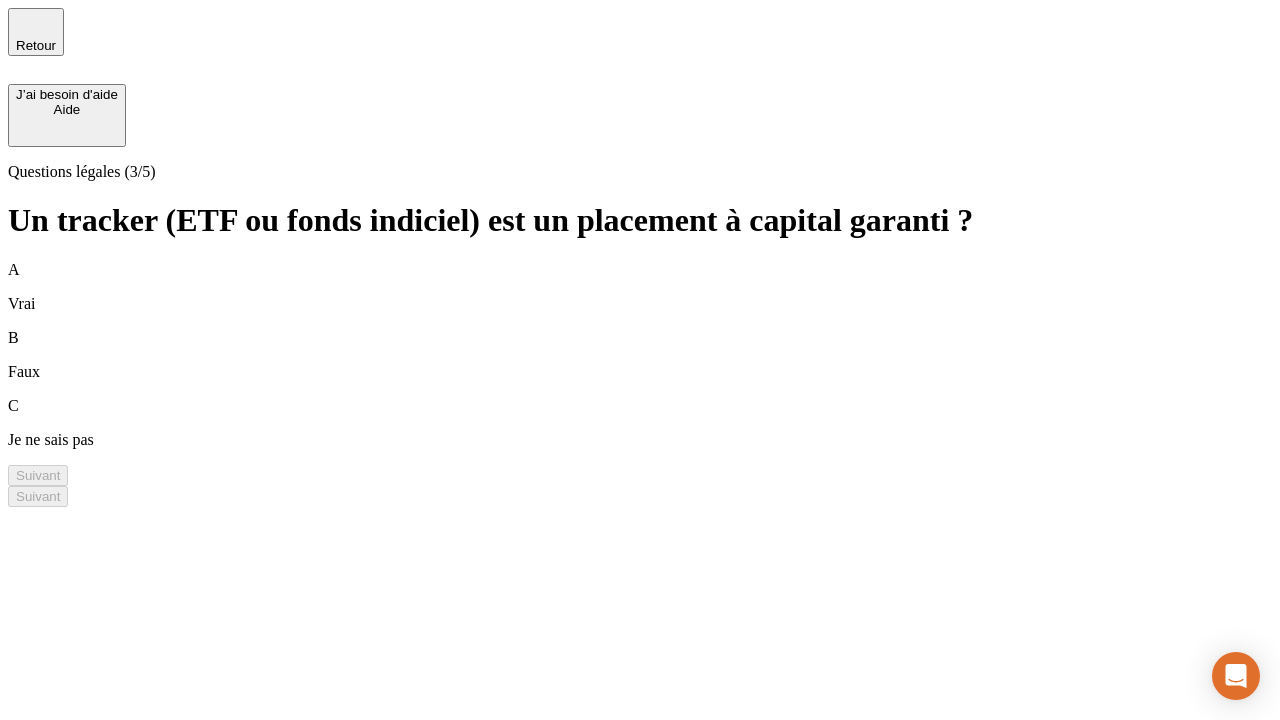 click on "B Faux" at bounding box center [640, 355] 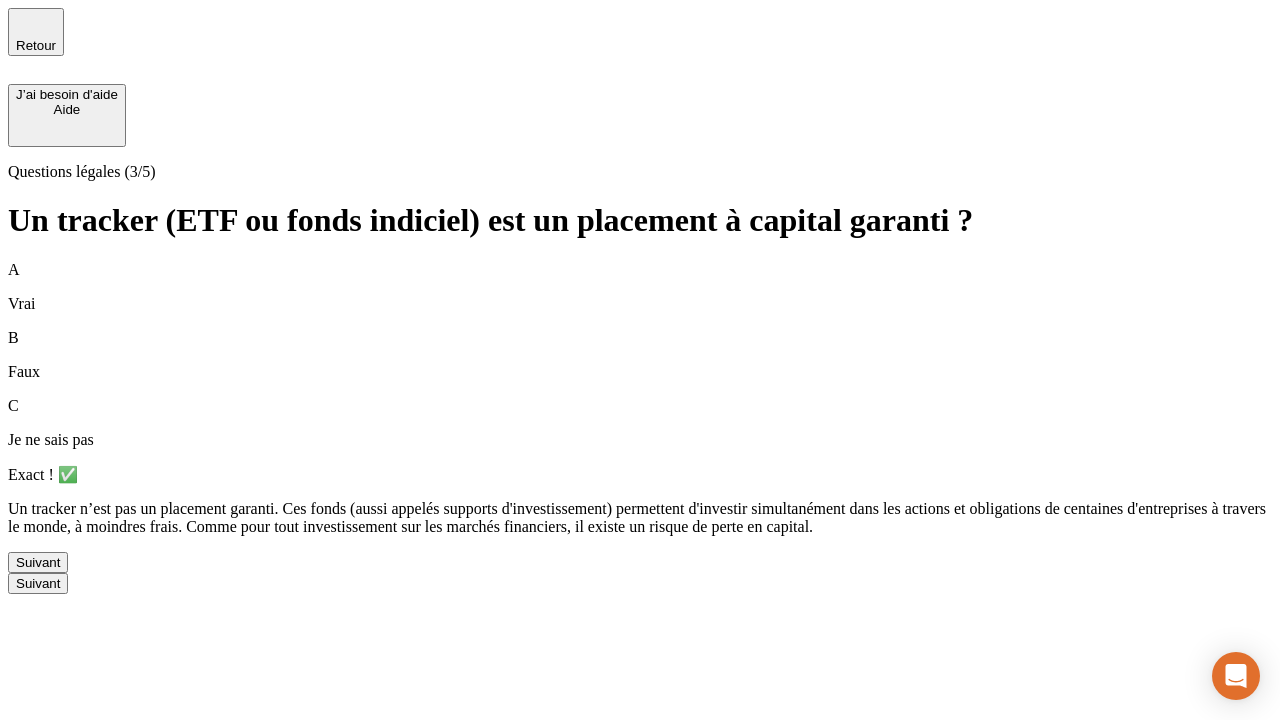 click on "Suivant" at bounding box center (38, 562) 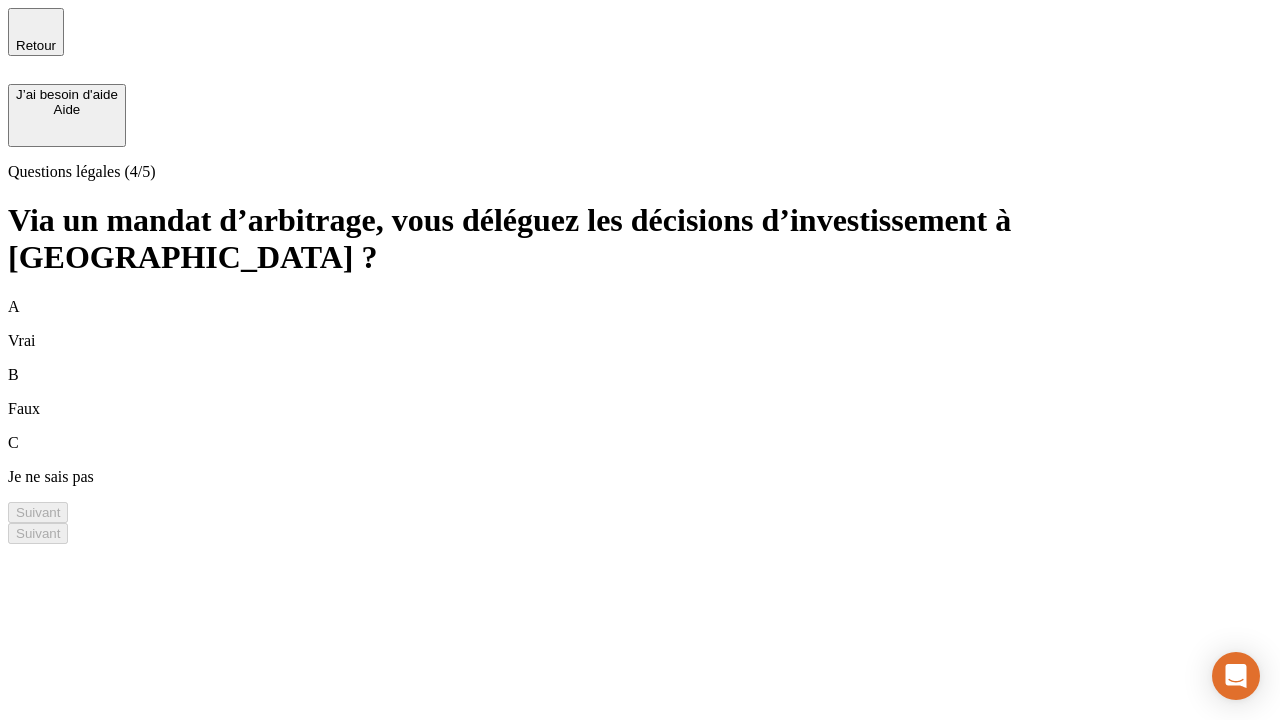 click on "A Vrai" at bounding box center [640, 324] 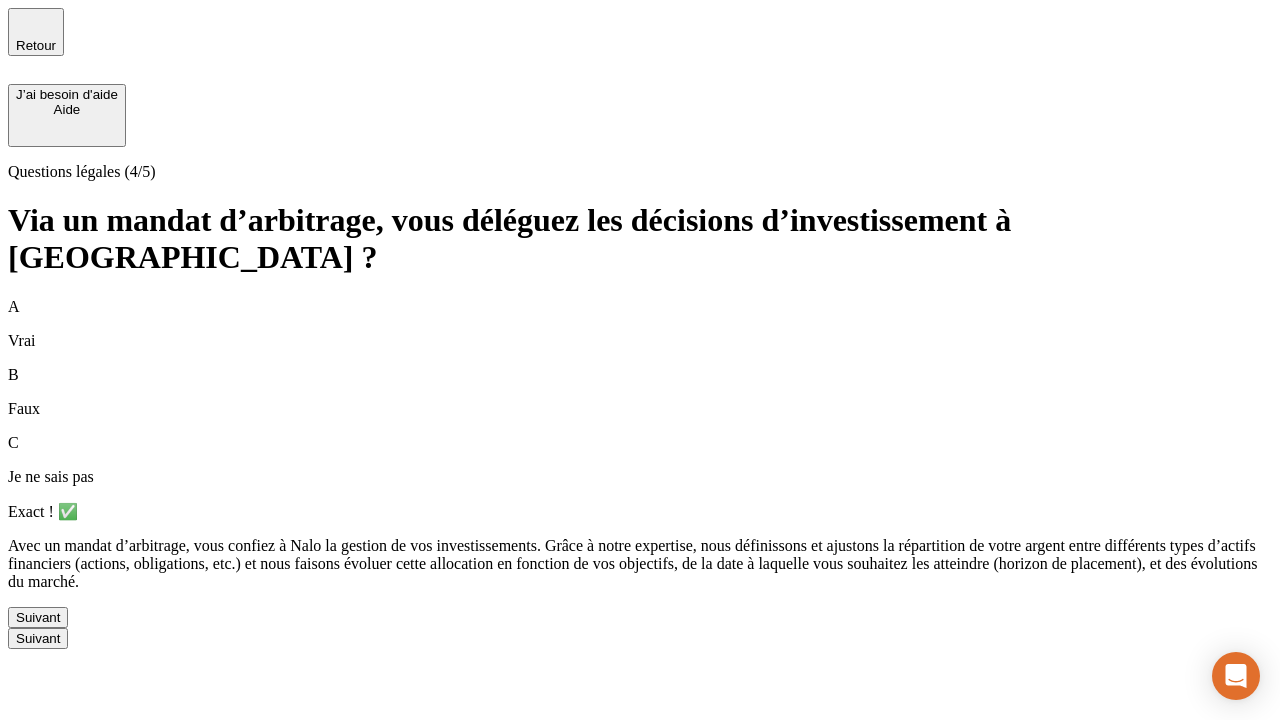 click on "Suivant" at bounding box center [38, 617] 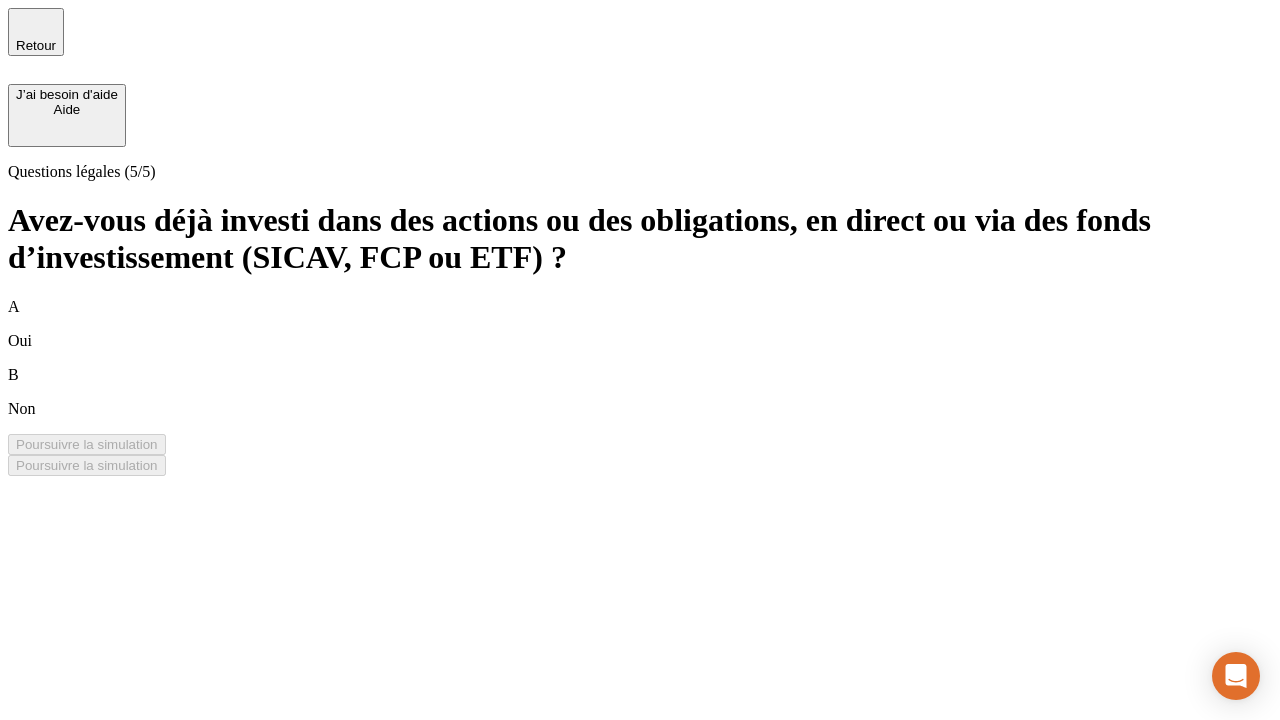 click on "B Non" at bounding box center [640, 392] 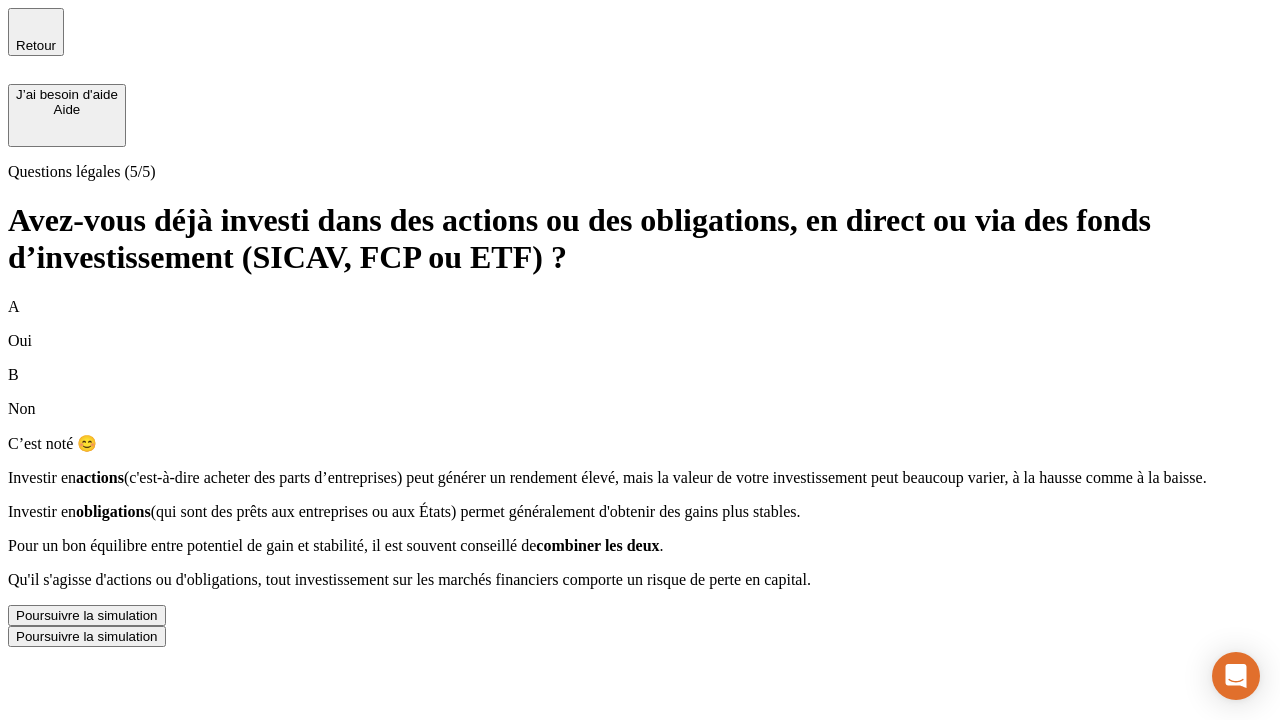 click on "Poursuivre la simulation" at bounding box center (87, 615) 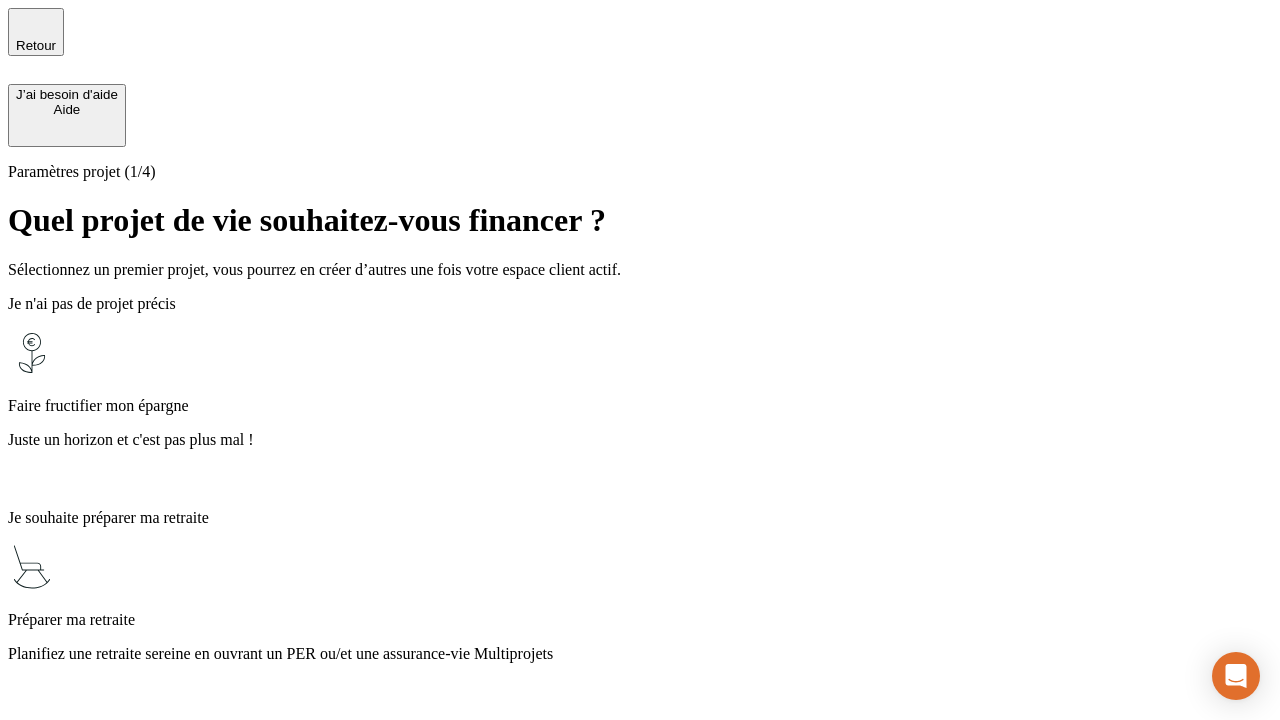 click on "Profitez des avantages fiscaux de l’assurance-vie" at bounding box center [640, 1410] 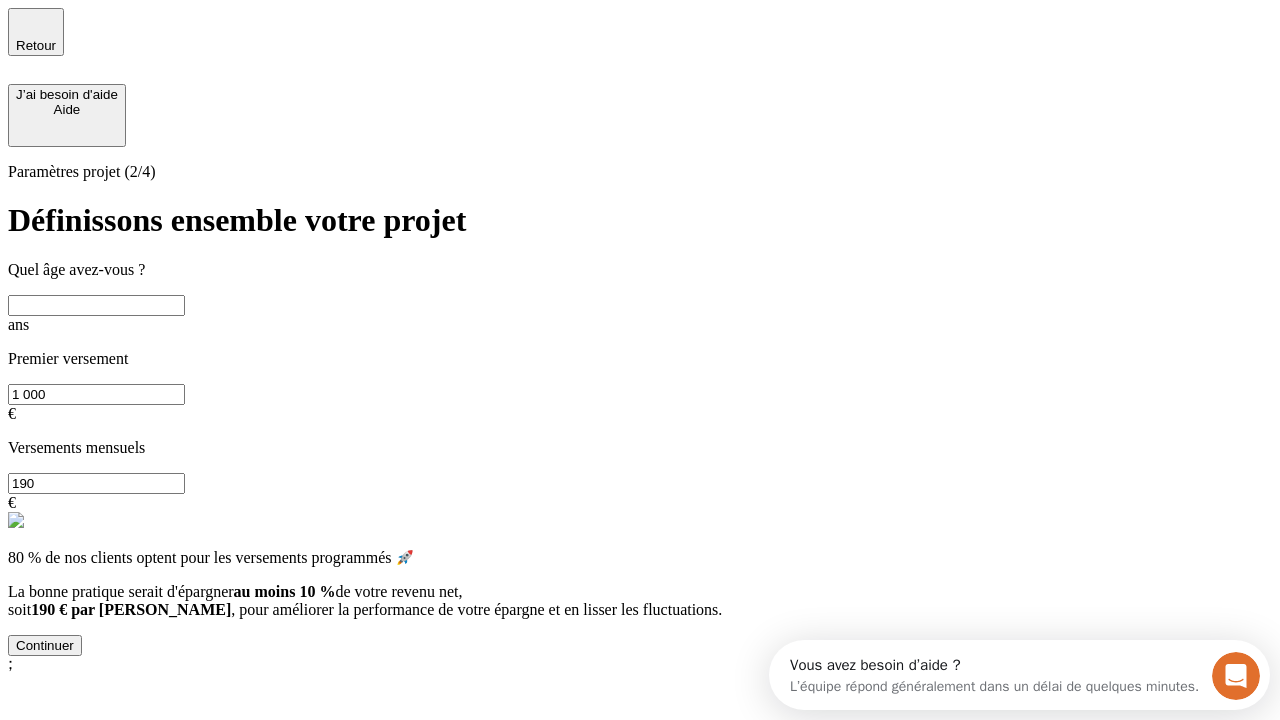 click at bounding box center [96, 305] 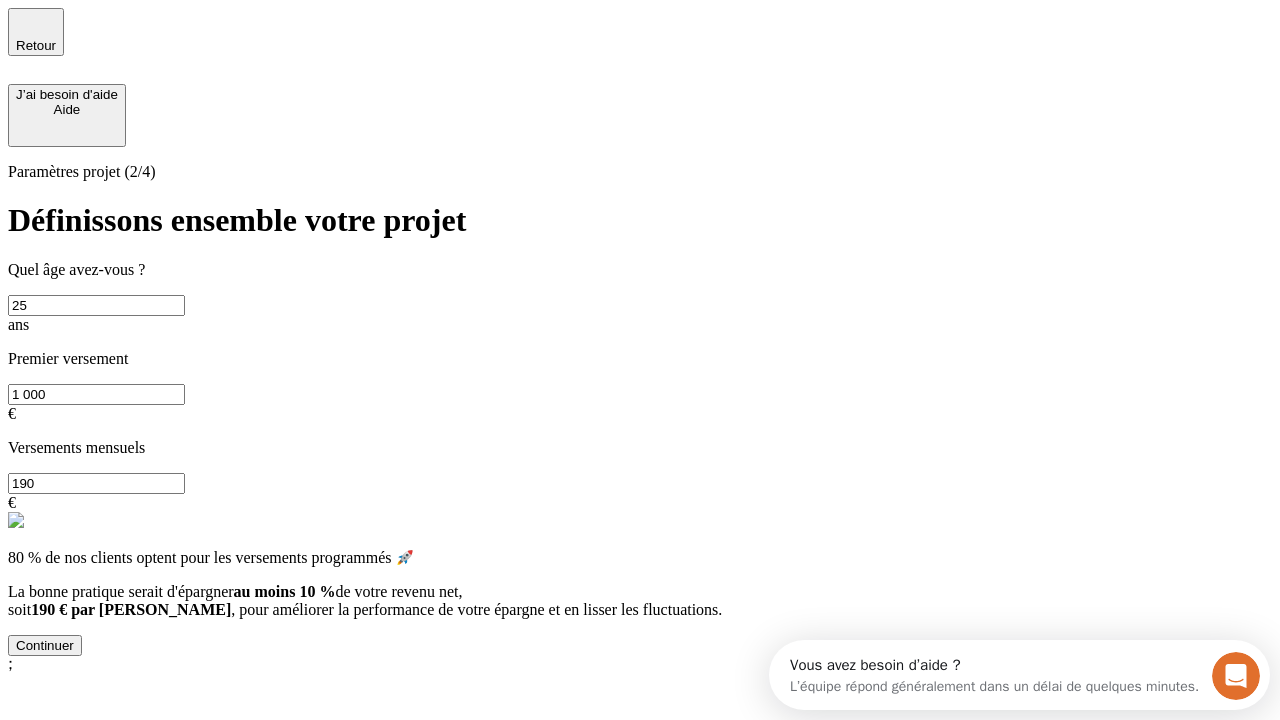 type on "25" 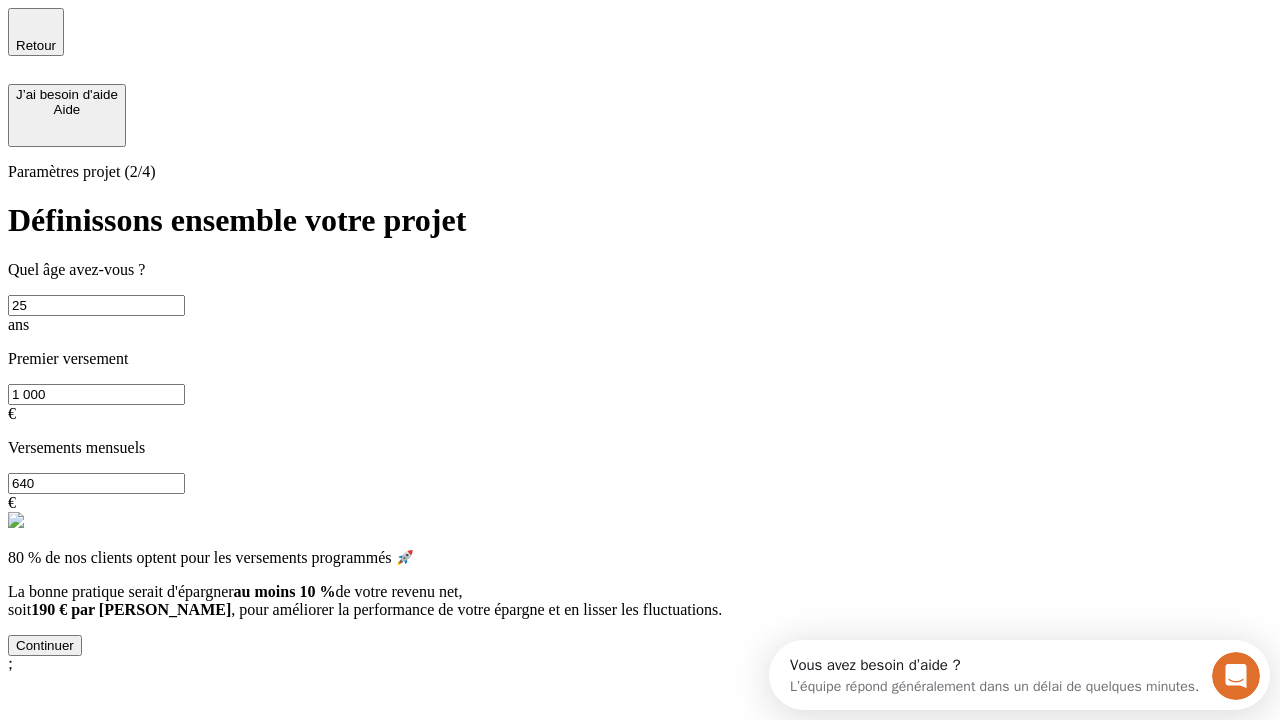 type on "640" 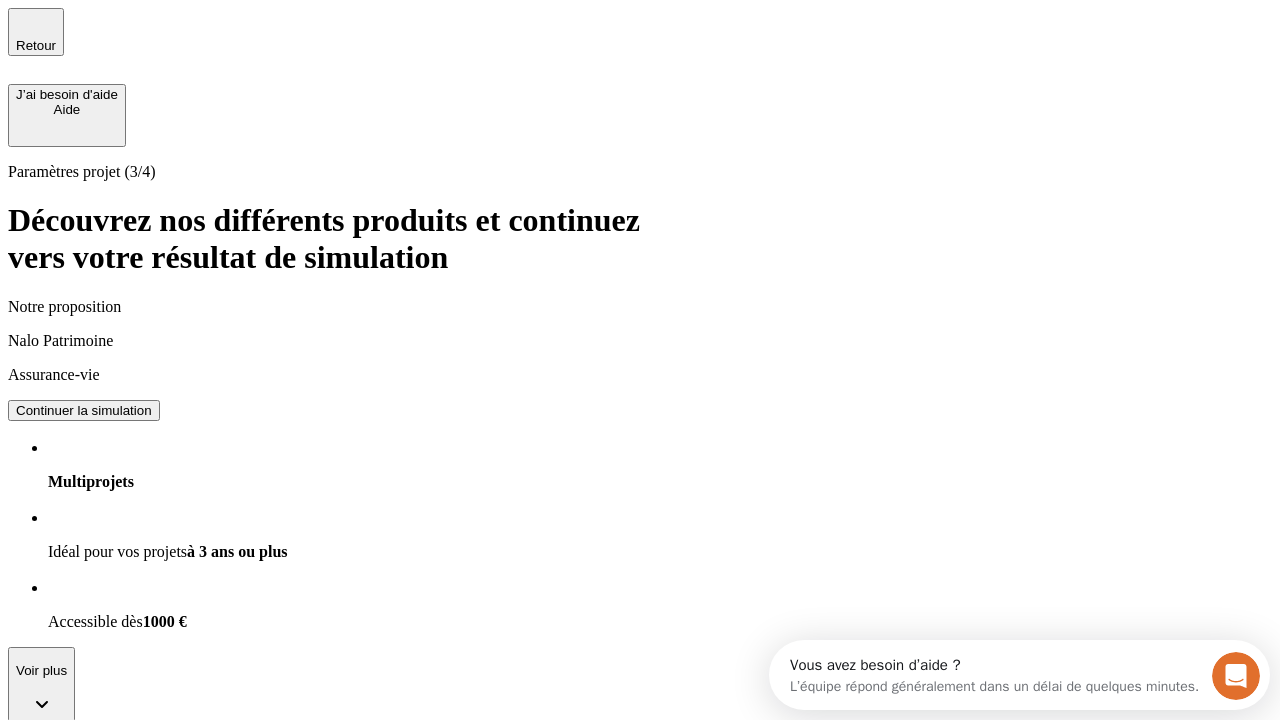click on "Continuer la simulation" at bounding box center [84, 850] 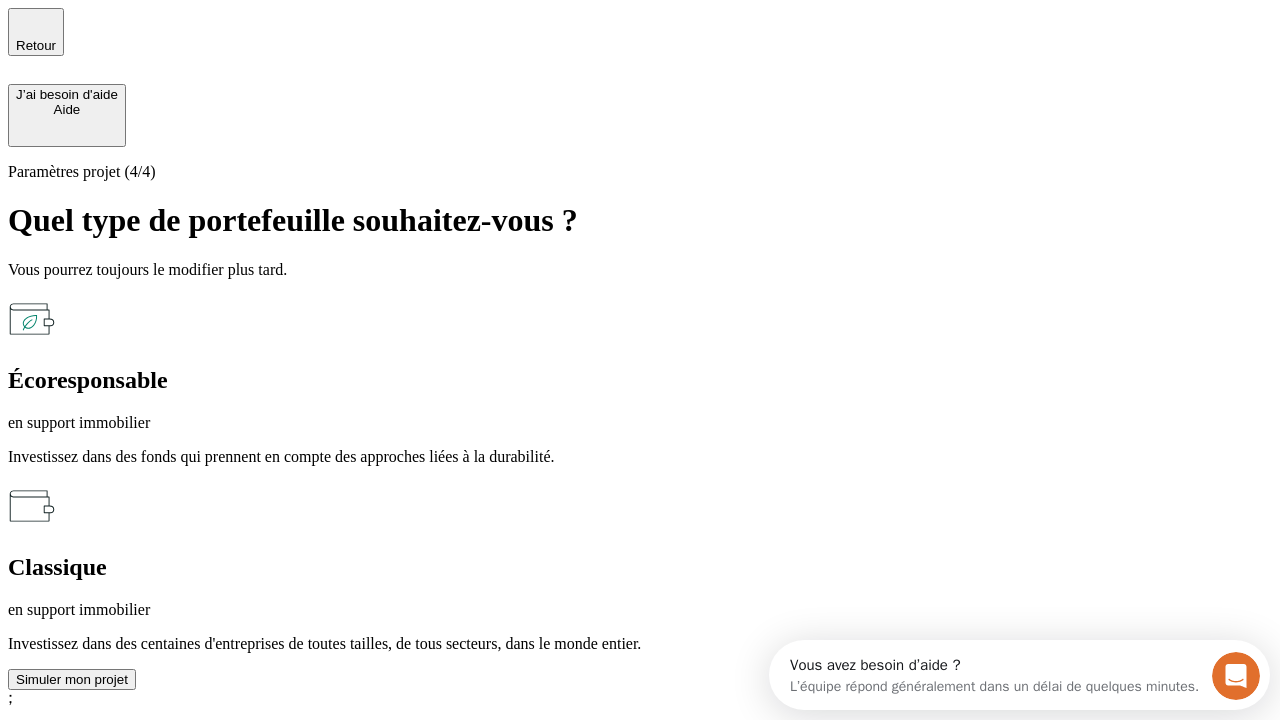 click on "en support immobilier" at bounding box center (640, 423) 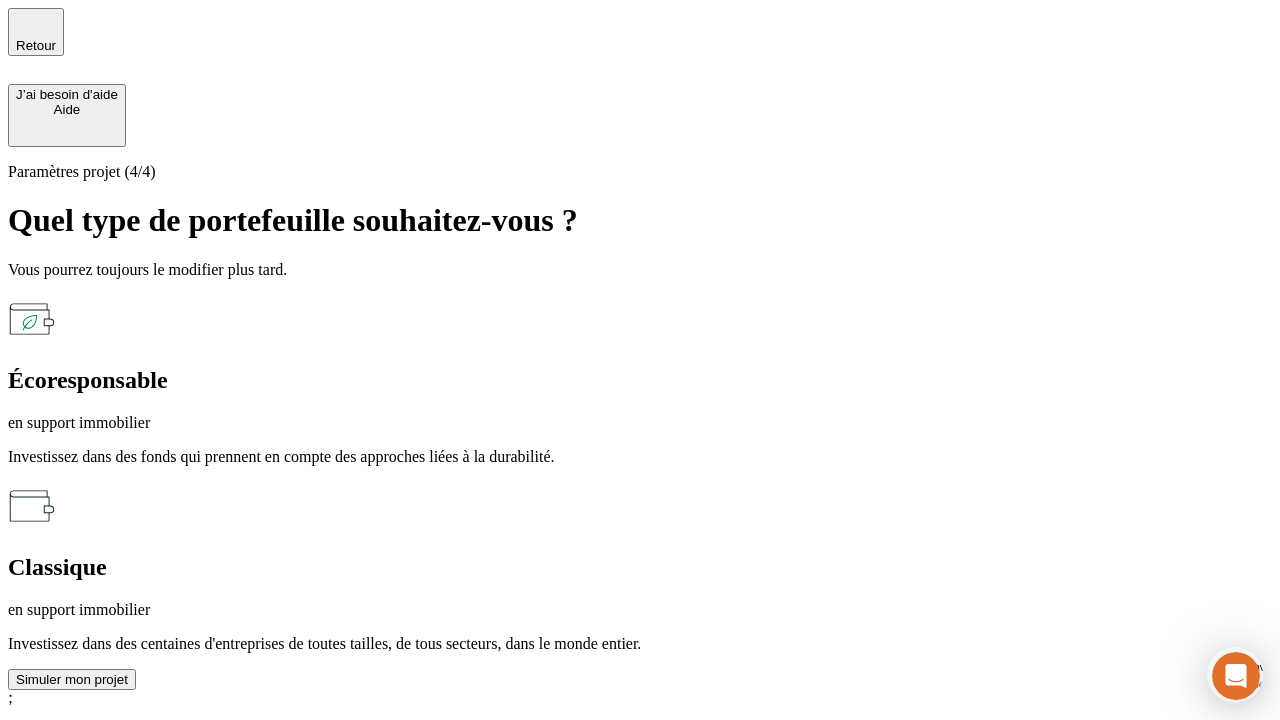click on "Simuler mon projet" at bounding box center (72, 679) 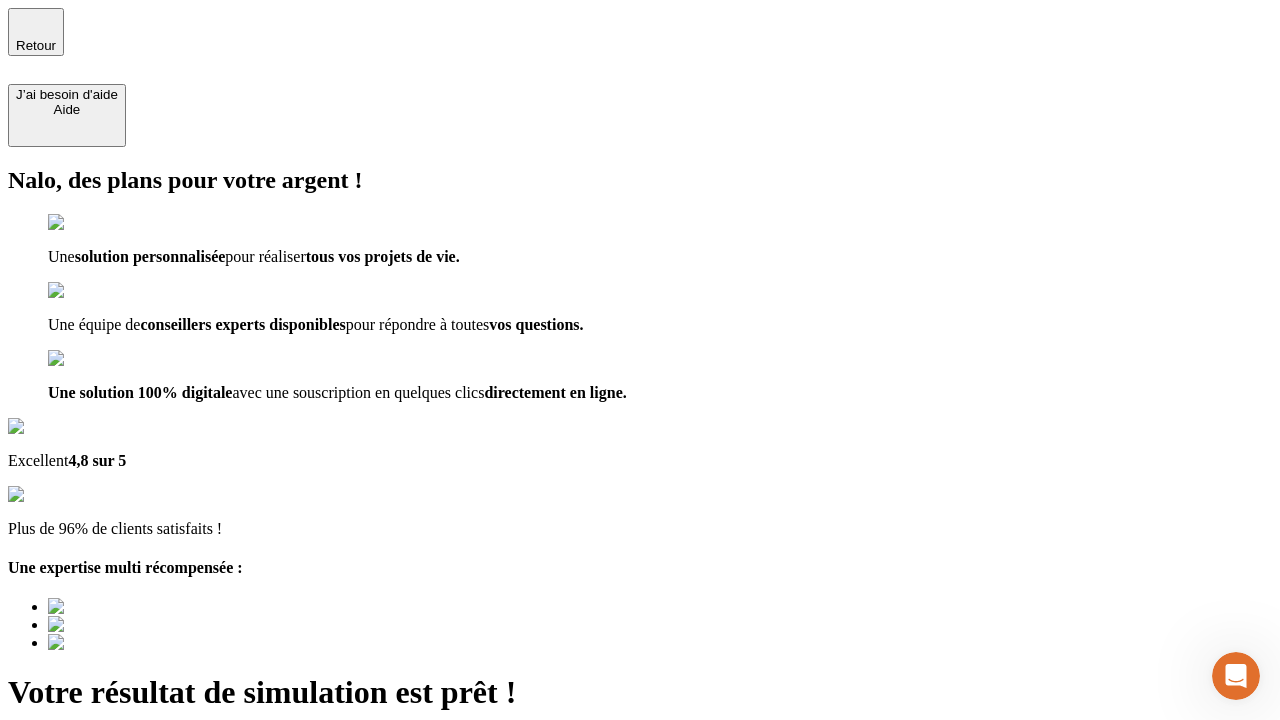 click on "Découvrir ma simulation" at bounding box center [87, 797] 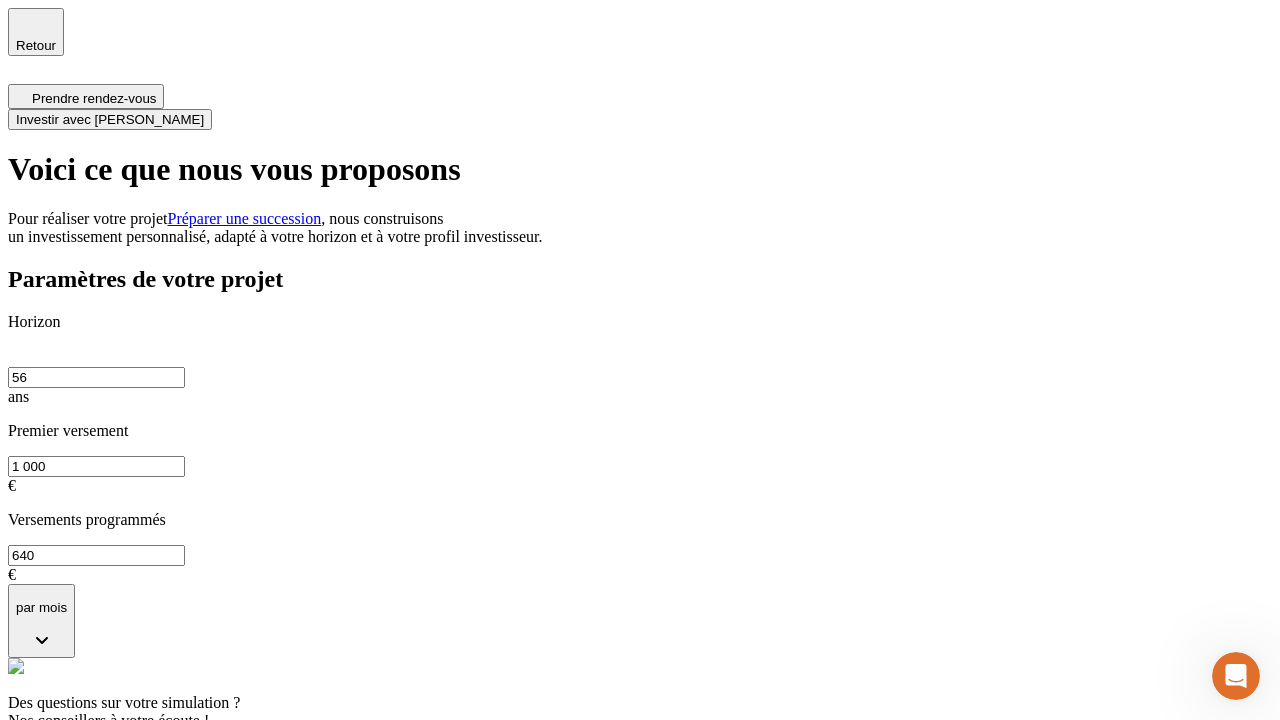 click on "Investir avec [PERSON_NAME]" at bounding box center (110, 119) 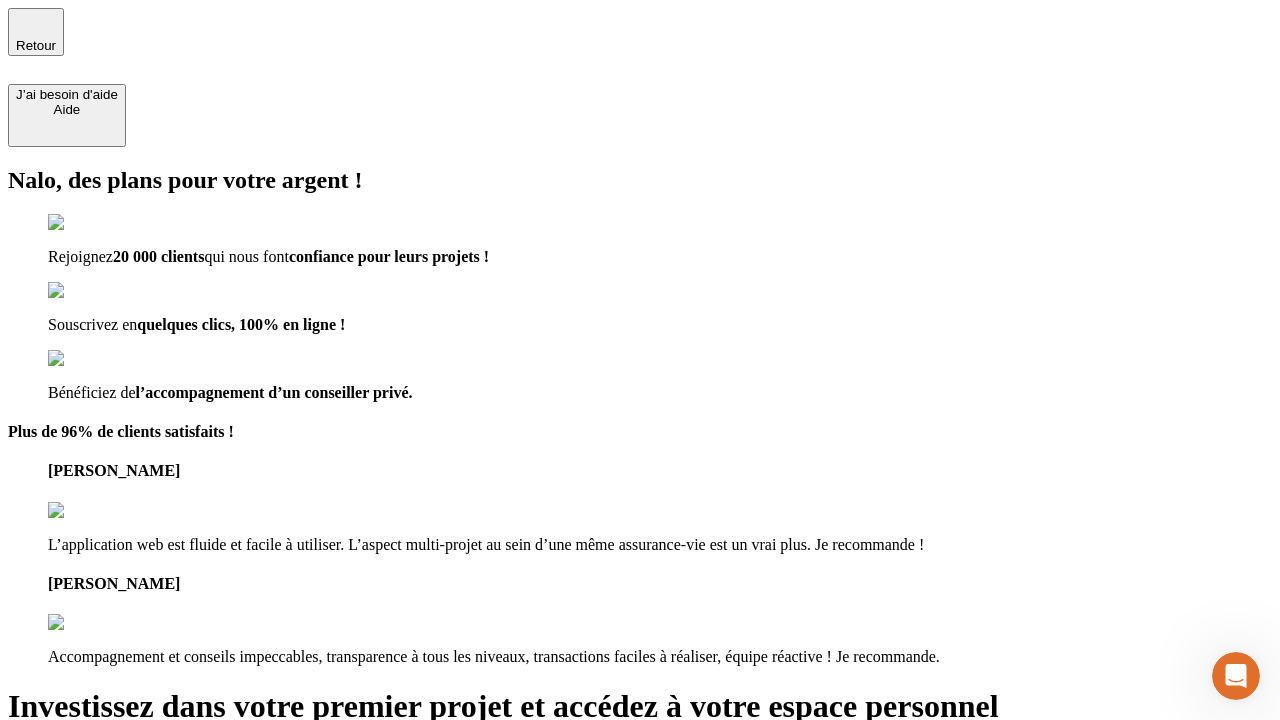 type on "[EMAIL_ADDRESS][PERSON_NAME][DOMAIN_NAME]" 